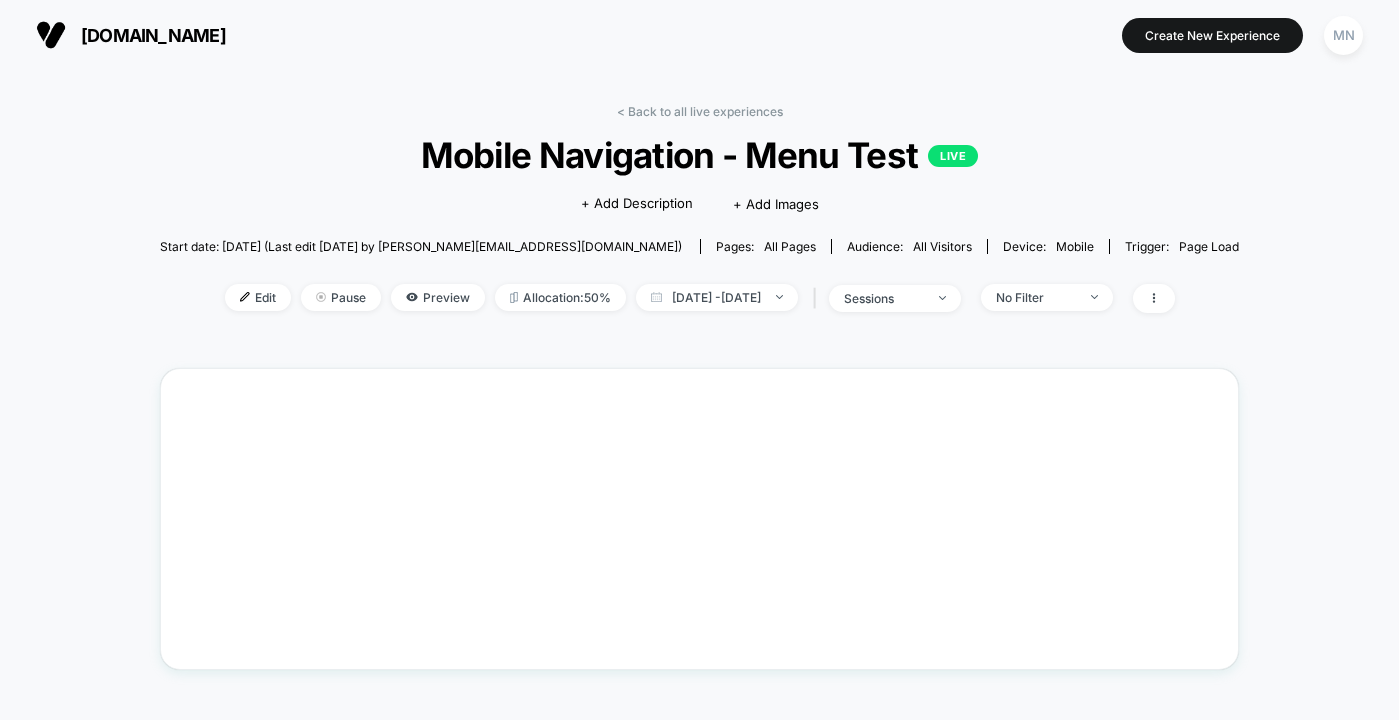 scroll, scrollTop: 0, scrollLeft: 0, axis: both 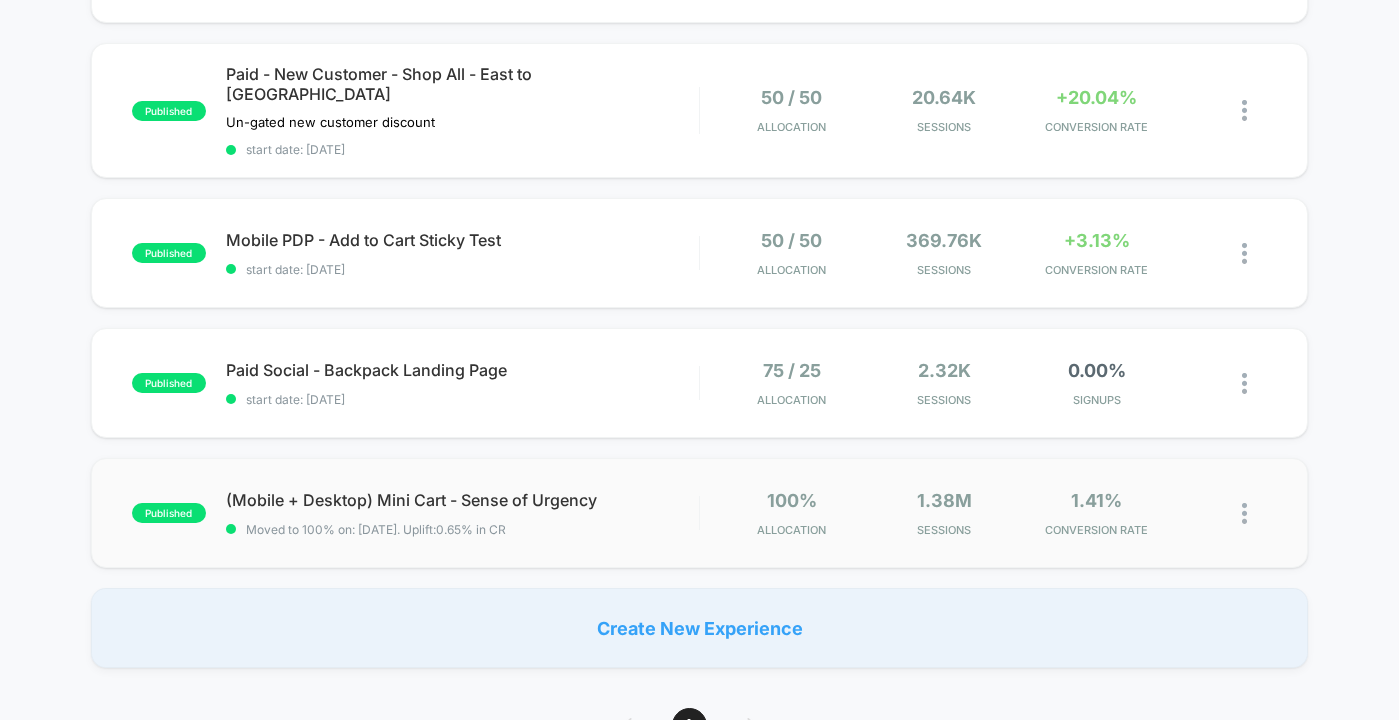 click at bounding box center [1244, 513] 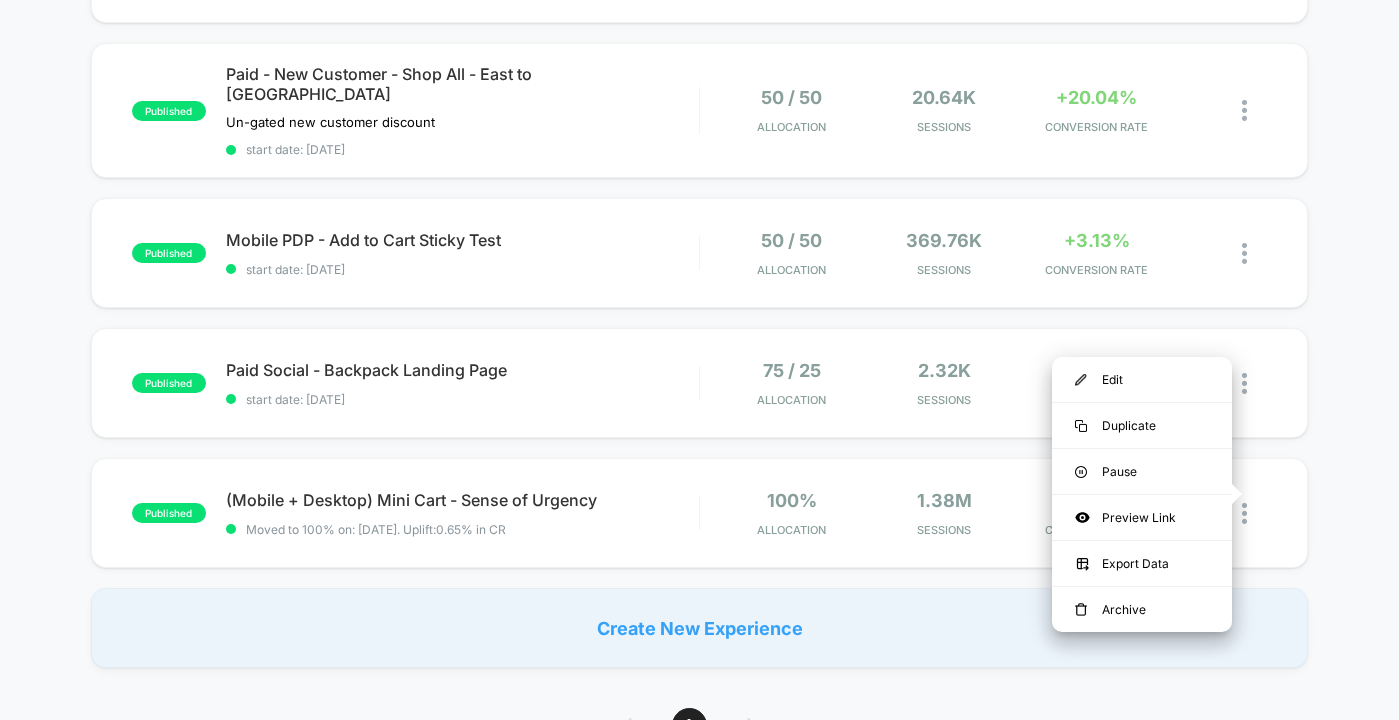 click on "published Paid - New Customer - Shop All - Weekender Un-gated new customer code Click to edit experience details Un-gated new customer code start date: [DATE] 50 / 50 Allocation Waiting for data... We collect and process the data for you published Paid - Redirect - Luggage Nosto Shop All vs PDP Paid Nosto segment for luggage on Shop All versus Carry-On Roller PDP Click to edit experience details Paid Nosto segment for luggage on Shop All versus Carry-On Roller PDP Redirect Test start date: [DATE] 50 / 50 Allocation 2.42k Sessions +69.44% CONVERSION RATE published Mobile Navigation -  Menu Test start date: [DATE] 50 / 50 Allocation 429.27k Sessions +3.87% CONVERSION RATE published Mobile Homepage - New Customer Offer start date: [DATE] 50 / 50 Allocation 352.06k Sessions -0.01% CONVERSION RATE published Paid - New Customer - Shop All - East to West Un-gated new customer discount  Click to edit experience details Un-gated new customer discount  start date: [DATE] 50 / 50 Allocation 20.64k +20.04%" at bounding box center (699, 73) 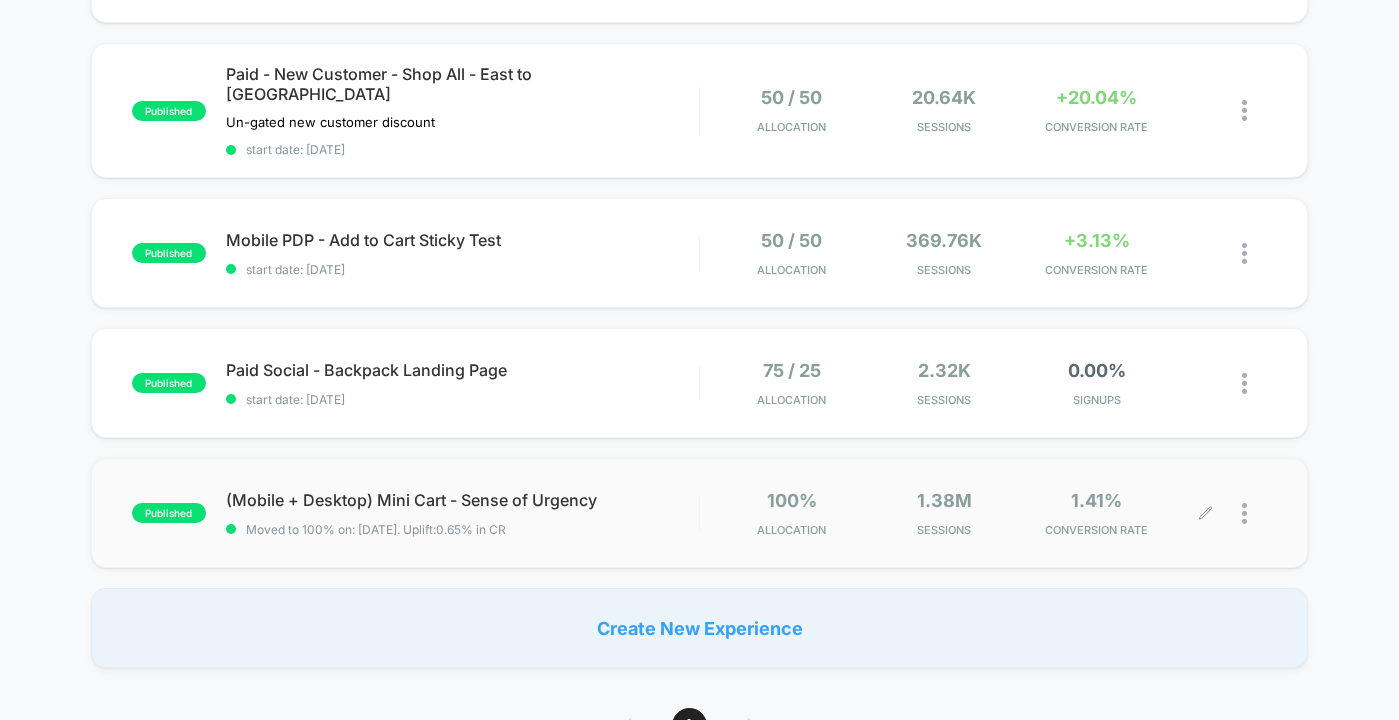 click 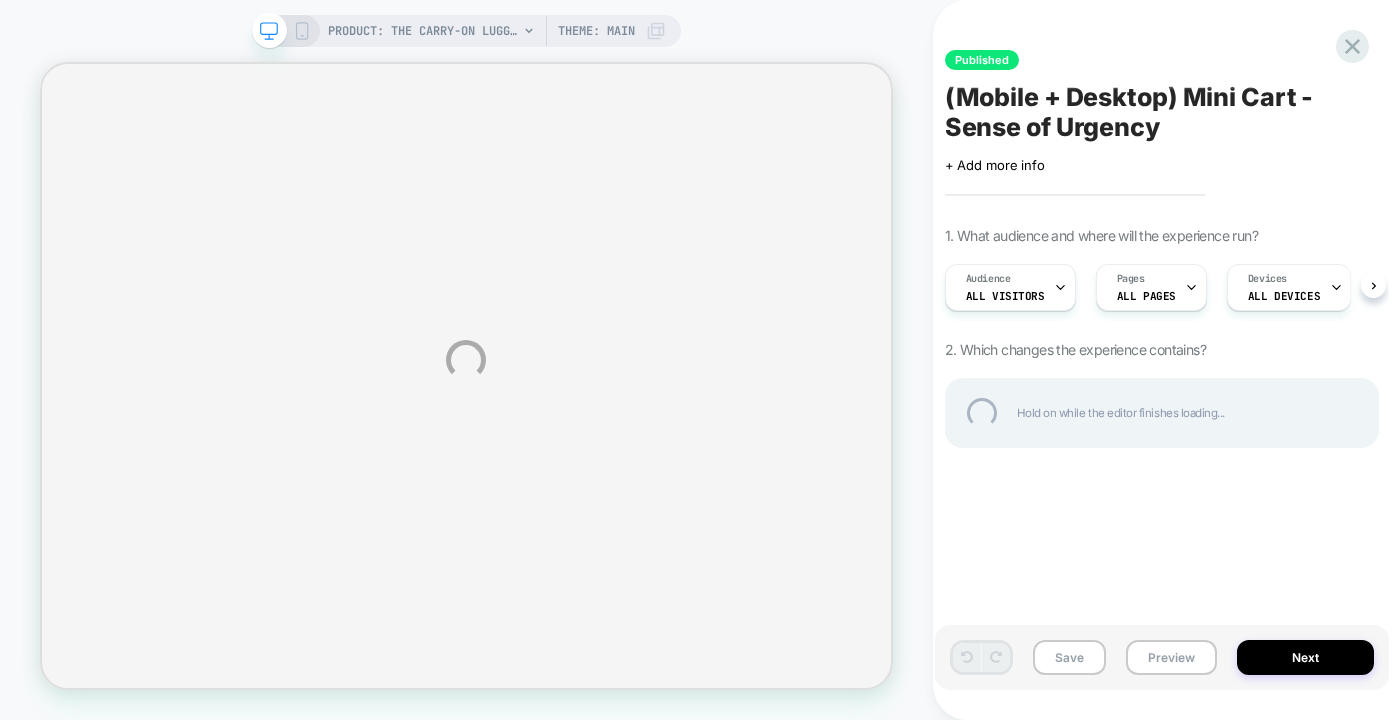 click on "PRODUCT: The Carry-On Luggage Cover in Olive PRODUCT: The Carry-On Luggage Cover in Olive Theme: MAIN Published (Mobile + Desktop) Mini Cart - Sense of Urgency Click to edit experience details + Add more info 1. What audience and where will the experience run? Audience All Visitors Pages ALL PAGES Devices ALL DEVICES Trigger Page Load 2. Which changes the experience contains? Hold on while the editor finishes loading... Save Preview Next" at bounding box center (699, 360) 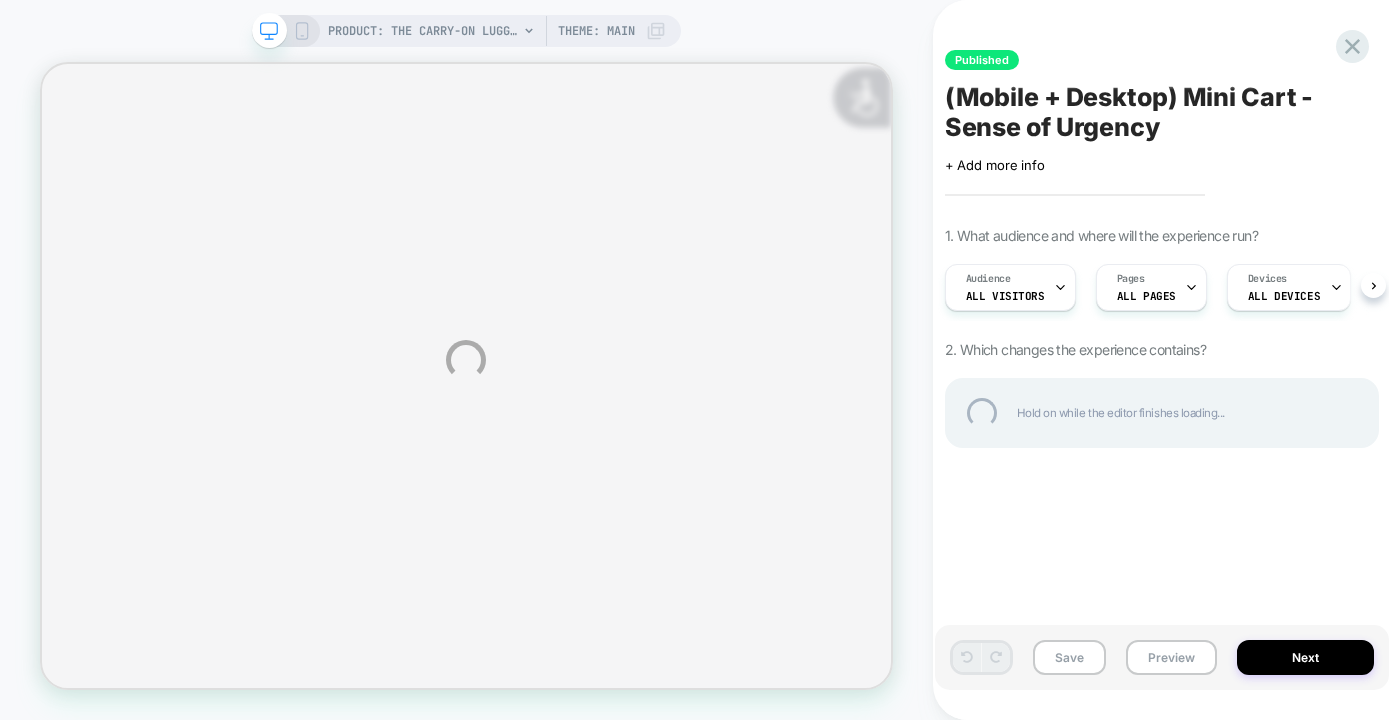 scroll, scrollTop: 0, scrollLeft: 0, axis: both 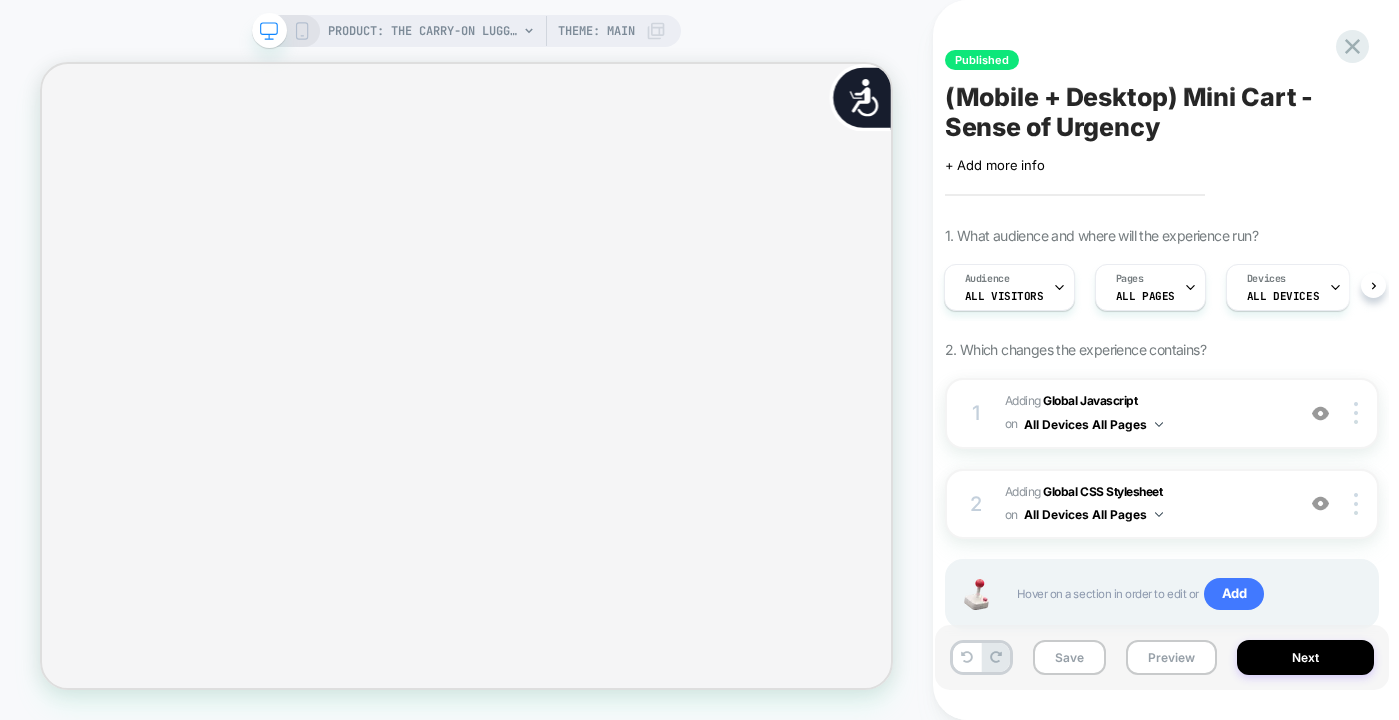 click 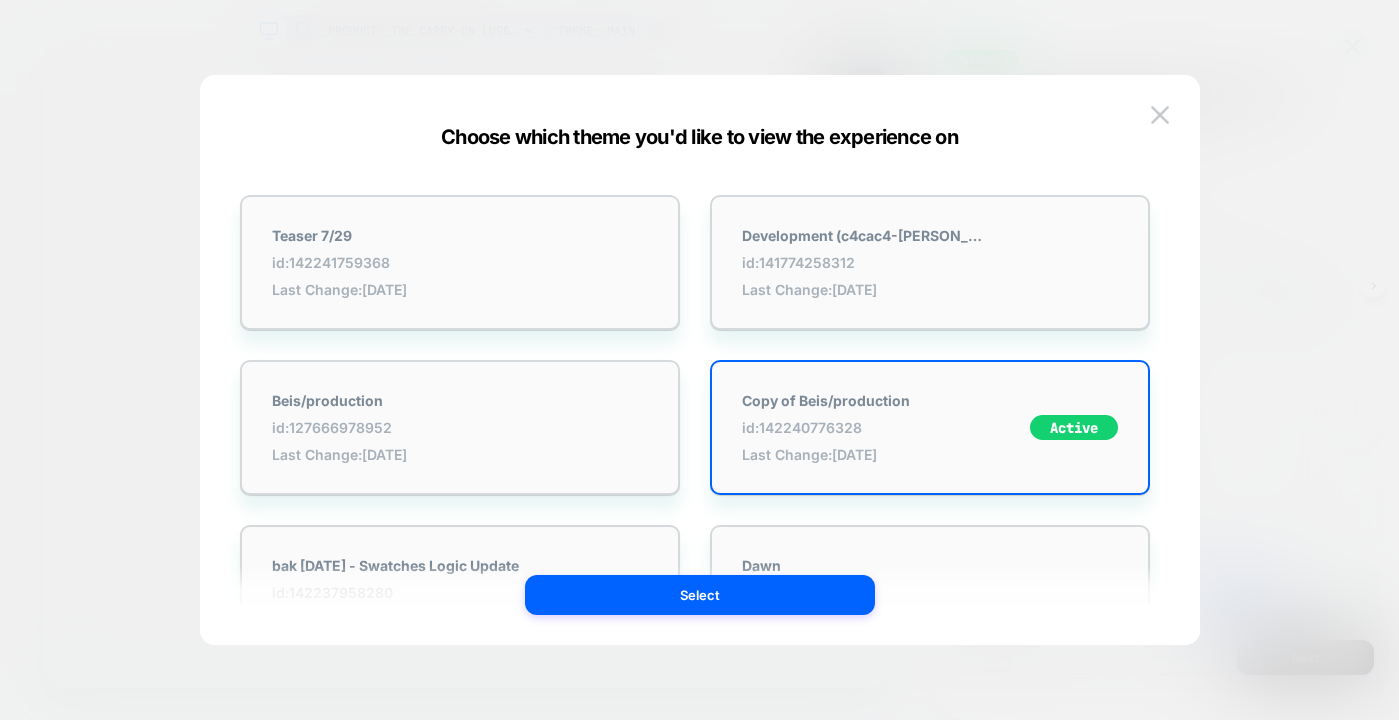 scroll, scrollTop: 0, scrollLeft: 2296, axis: horizontal 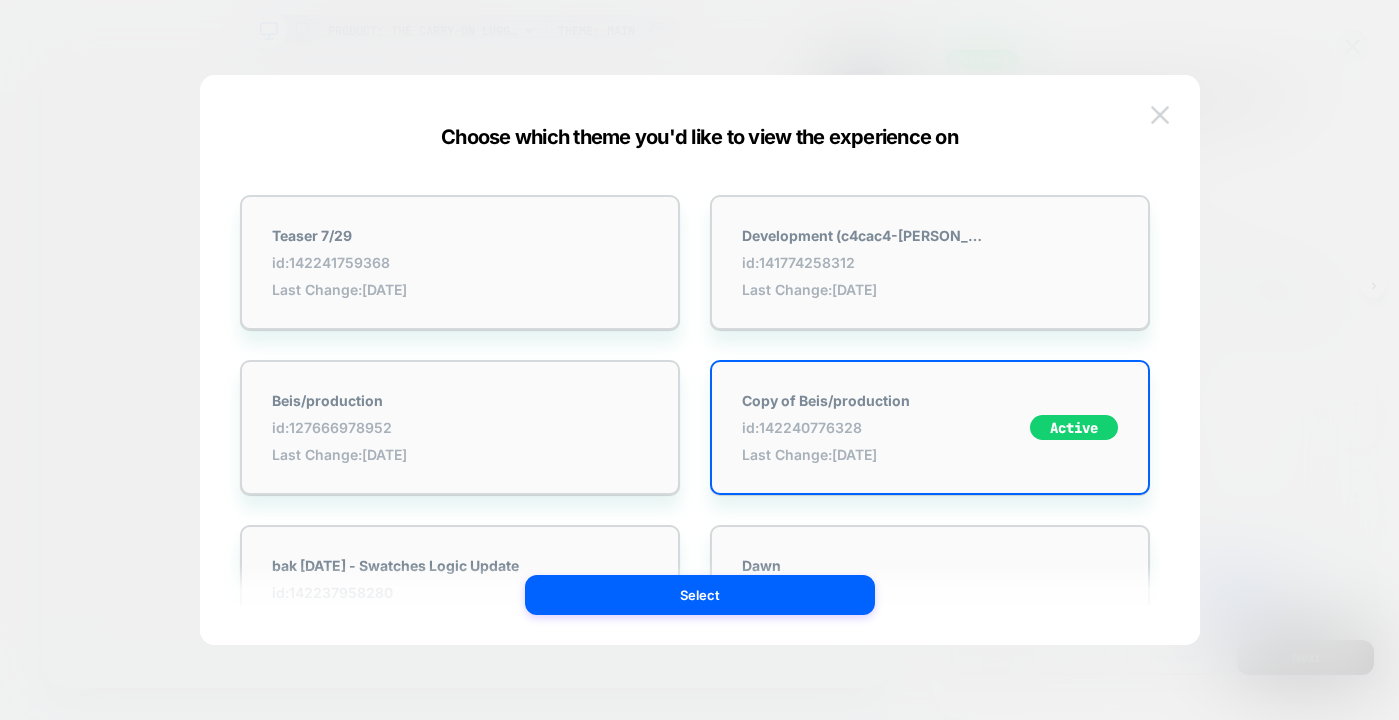 click at bounding box center (1160, 114) 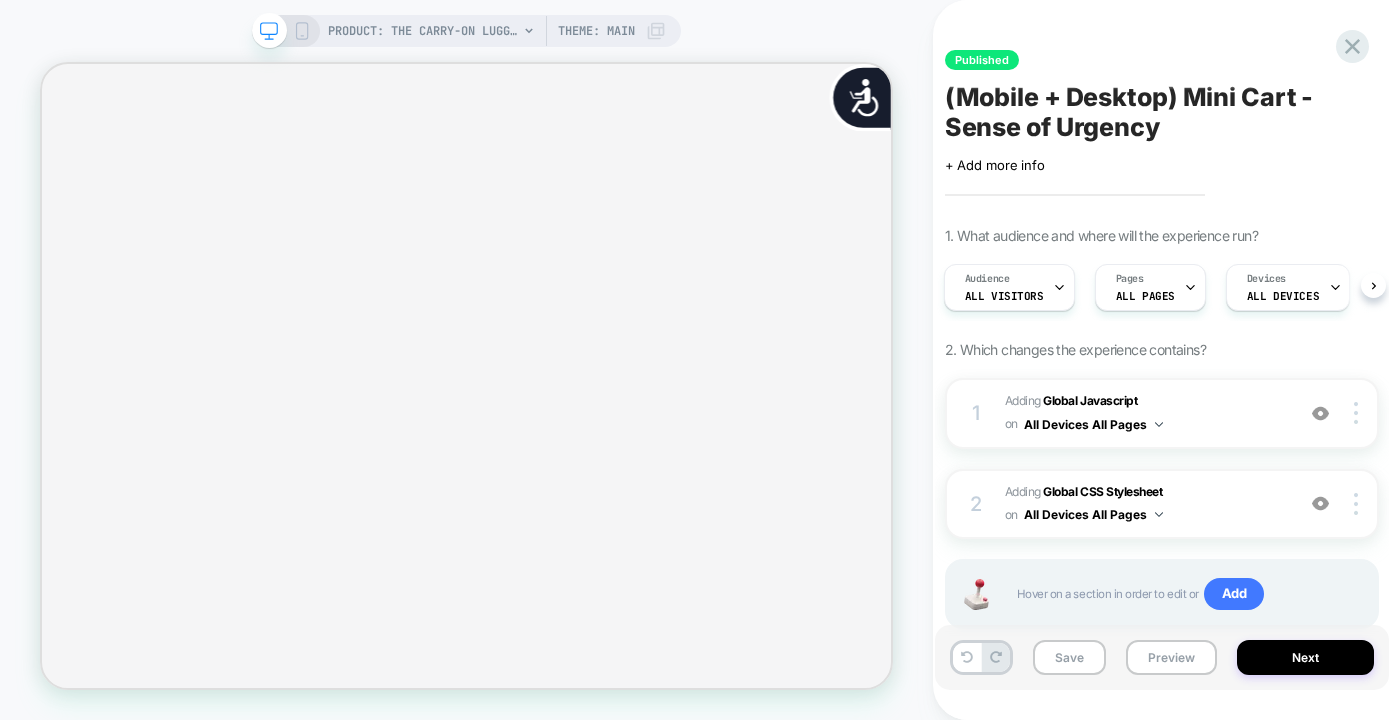 scroll, scrollTop: 0, scrollLeft: 2296, axis: horizontal 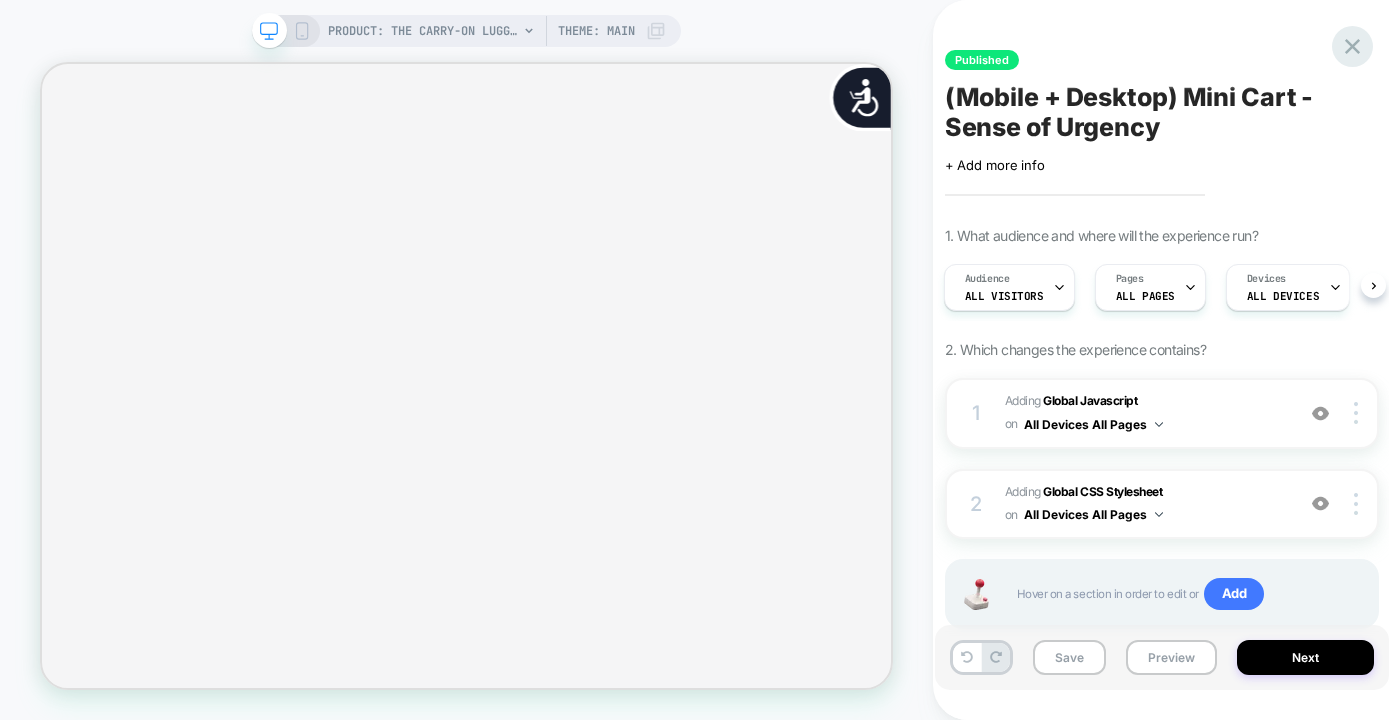click 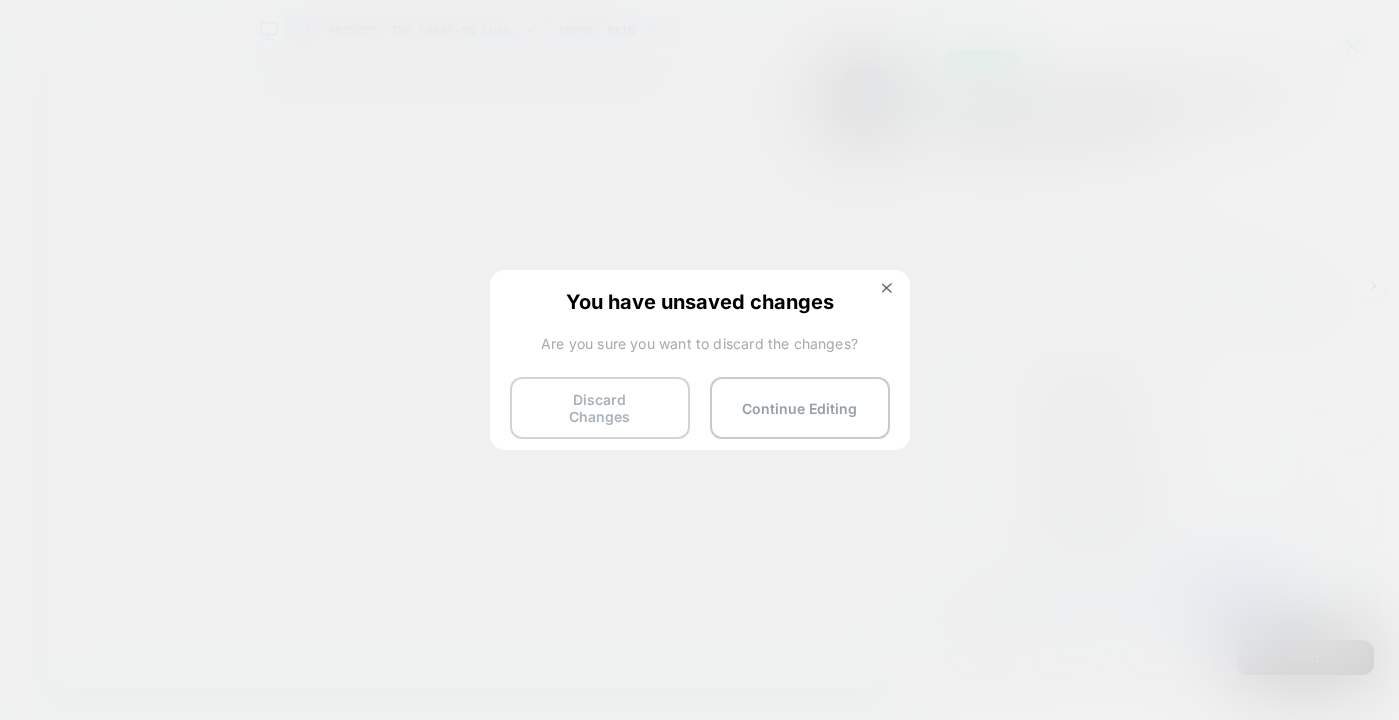 click on "Discard Changes" at bounding box center (600, 408) 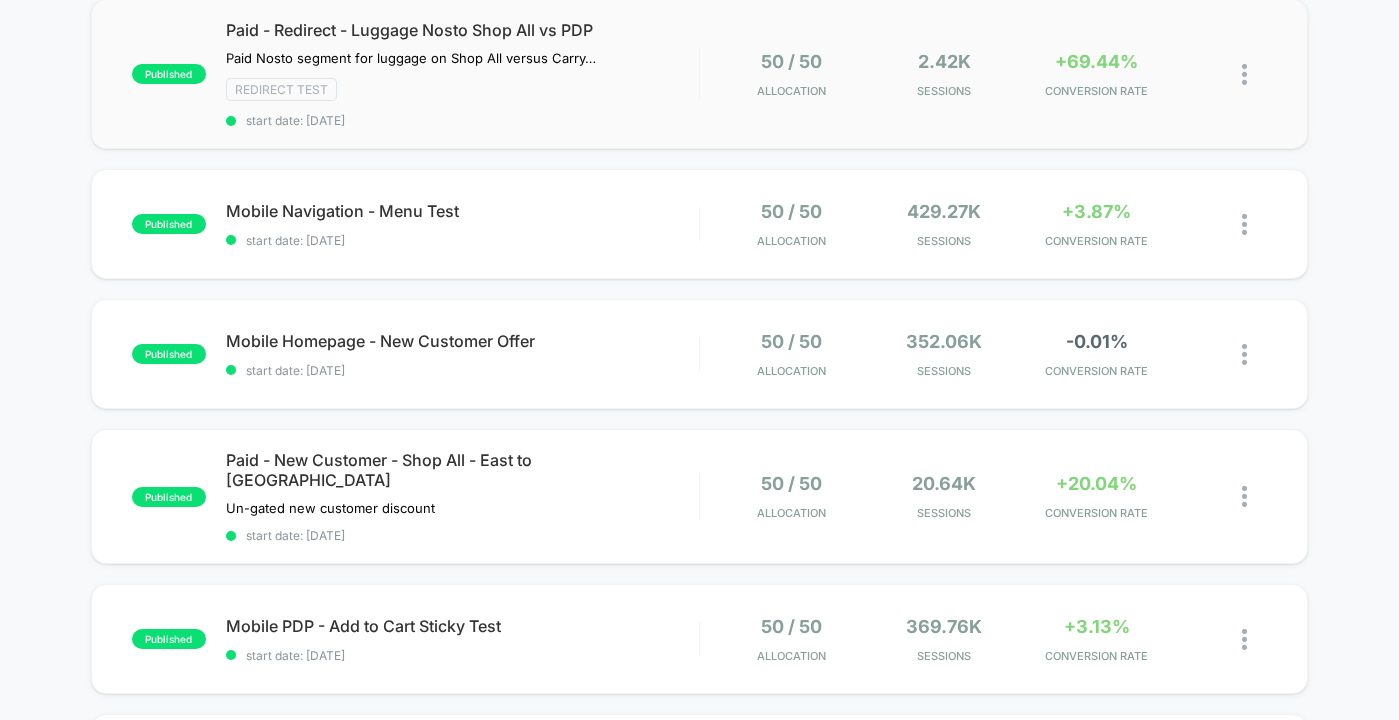 scroll, scrollTop: 367, scrollLeft: 0, axis: vertical 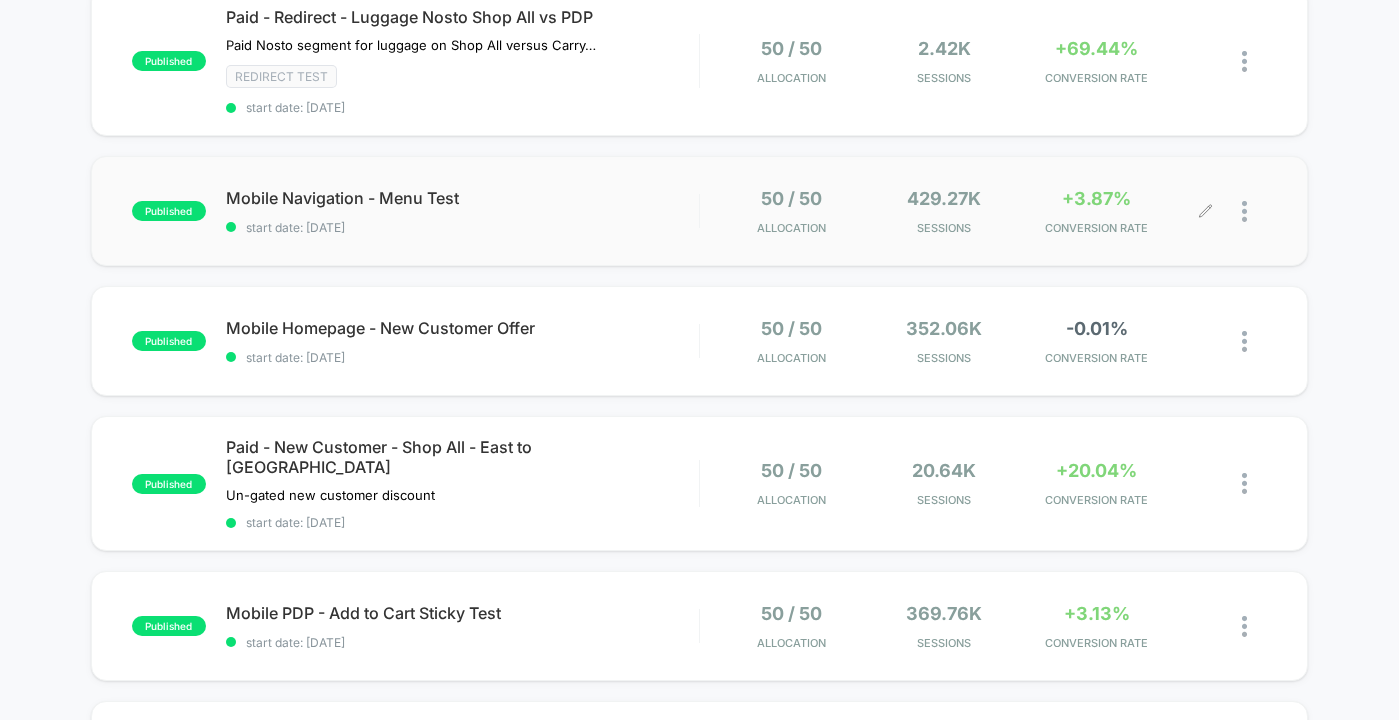 click 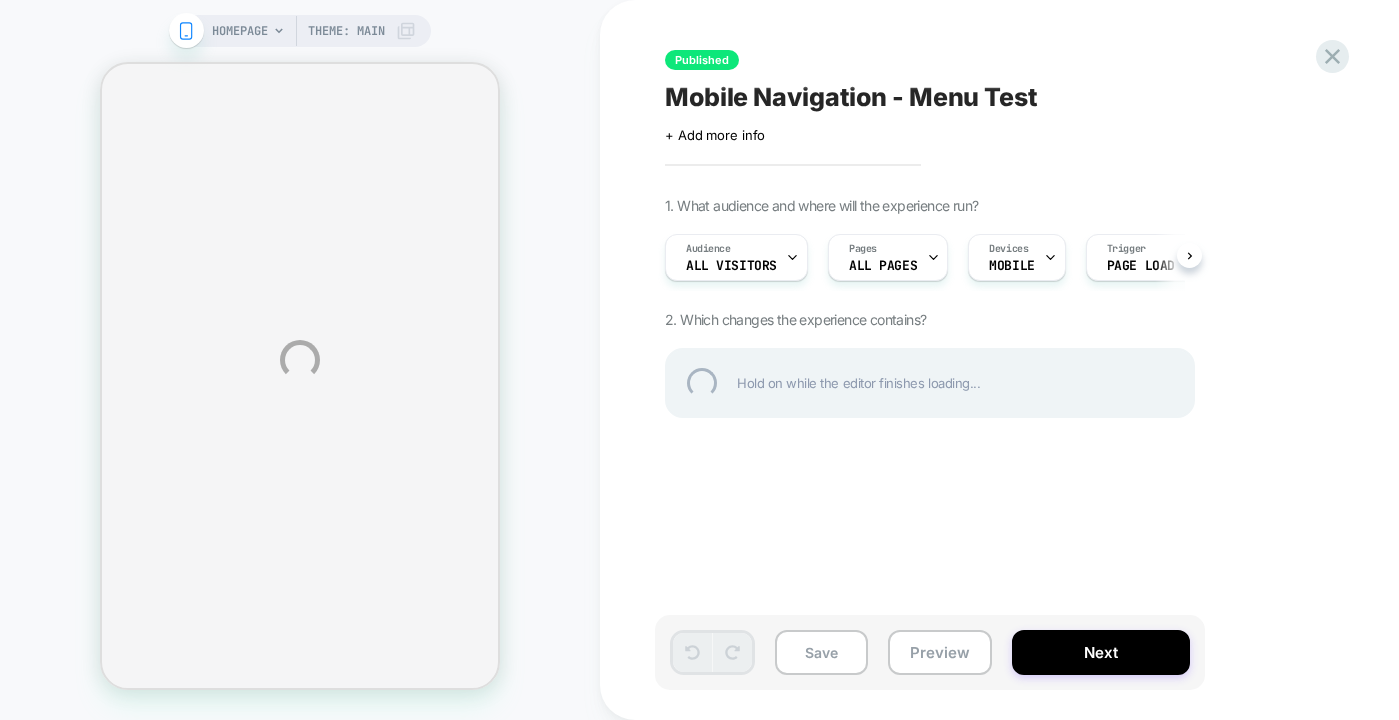 click on "HOMEPAGE Theme: MAIN Published Mobile Navigation -  Menu Test Click to edit experience details + Add more info 1. What audience and where will the experience run? Audience All Visitors Pages ALL PAGES Devices MOBILE Trigger Page Load 2. Which changes the experience contains? Hold on while the editor finishes loading... Save Preview Next" at bounding box center (699, 360) 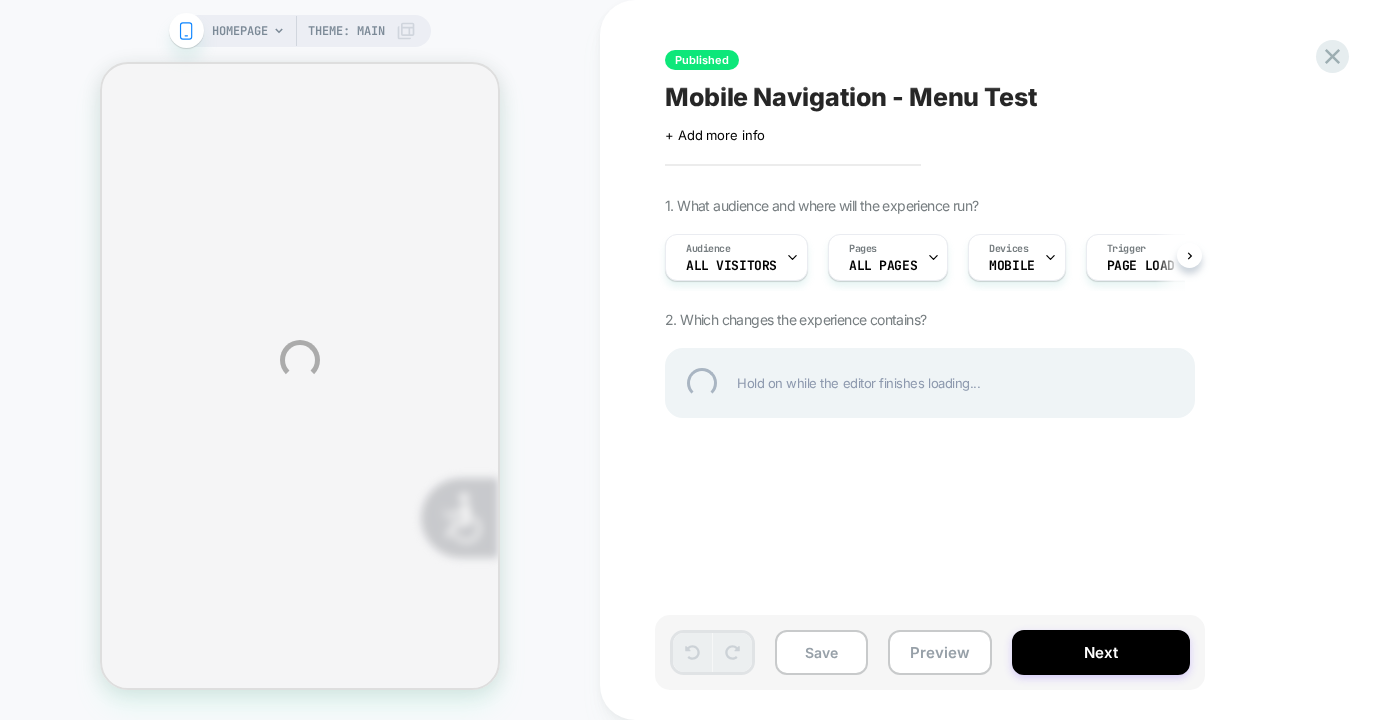 scroll, scrollTop: 0, scrollLeft: 0, axis: both 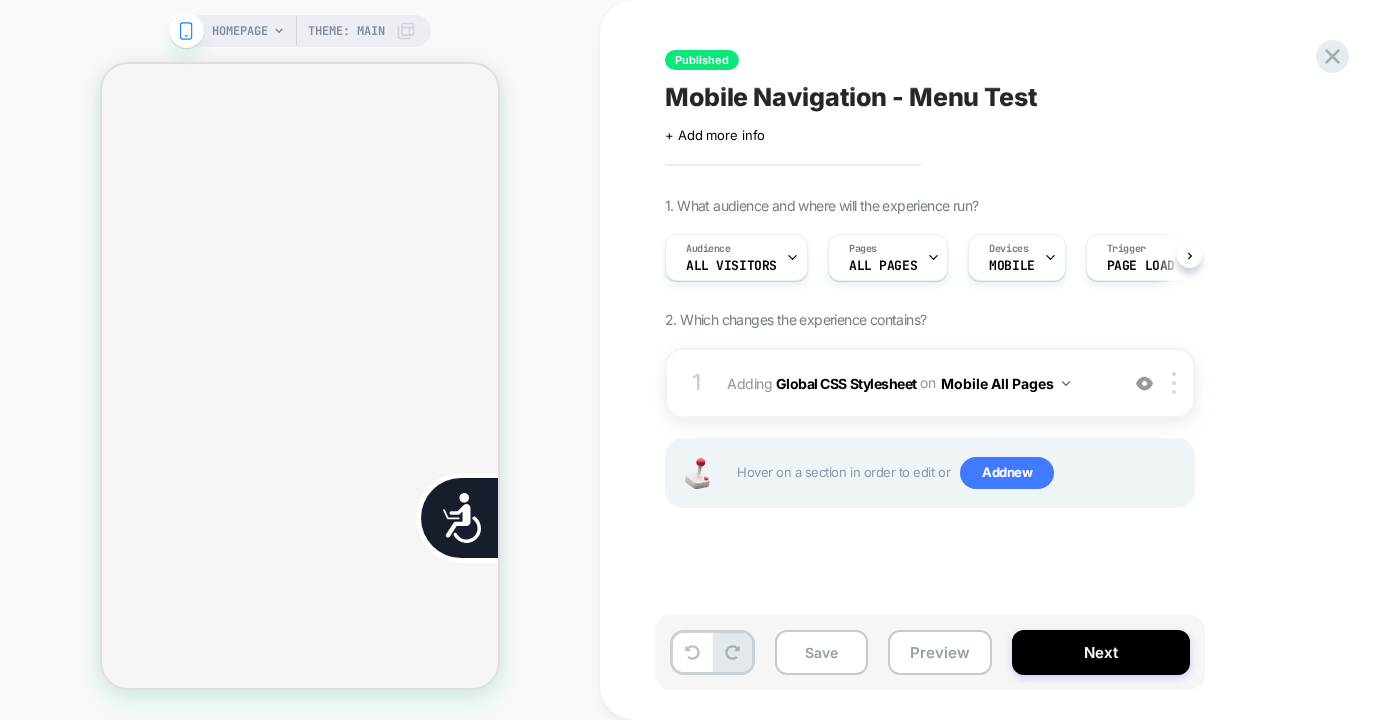 click on "HOMEPAGE Theme: MAIN" at bounding box center (314, 31) 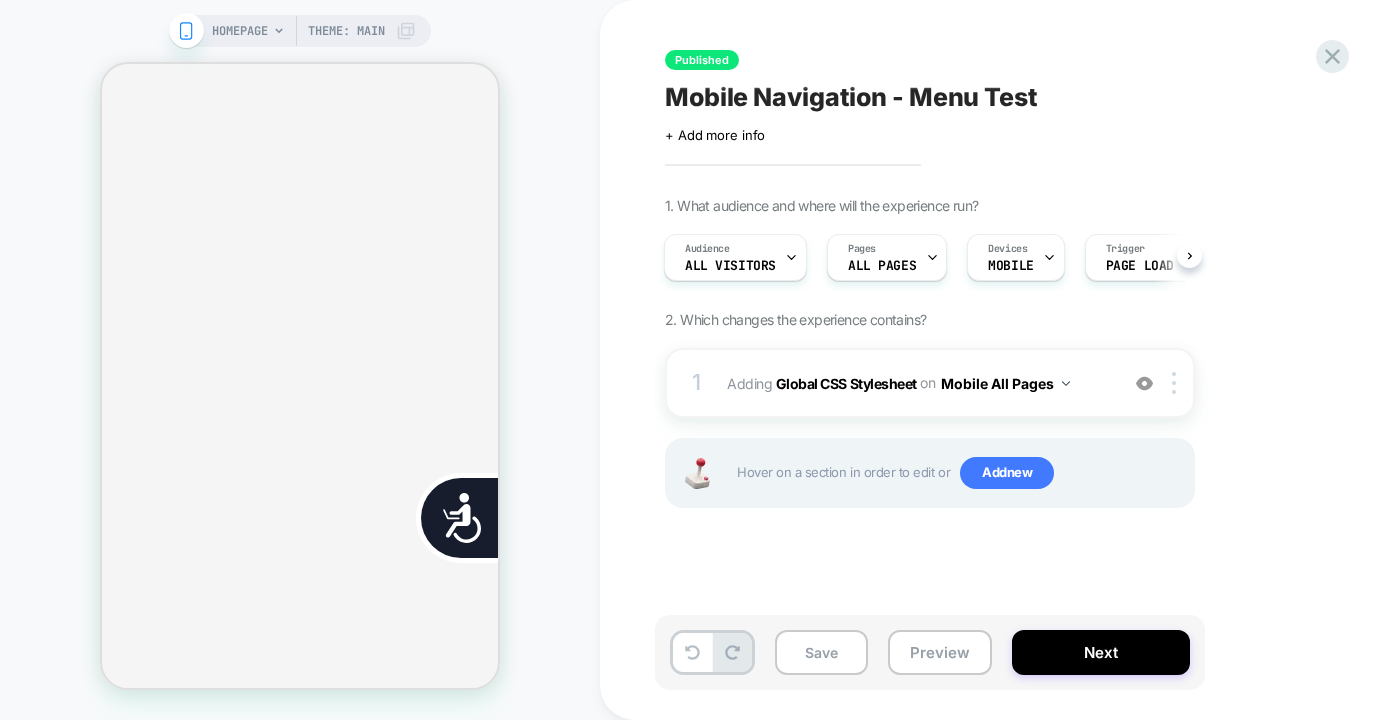 scroll, scrollTop: 0, scrollLeft: 404, axis: horizontal 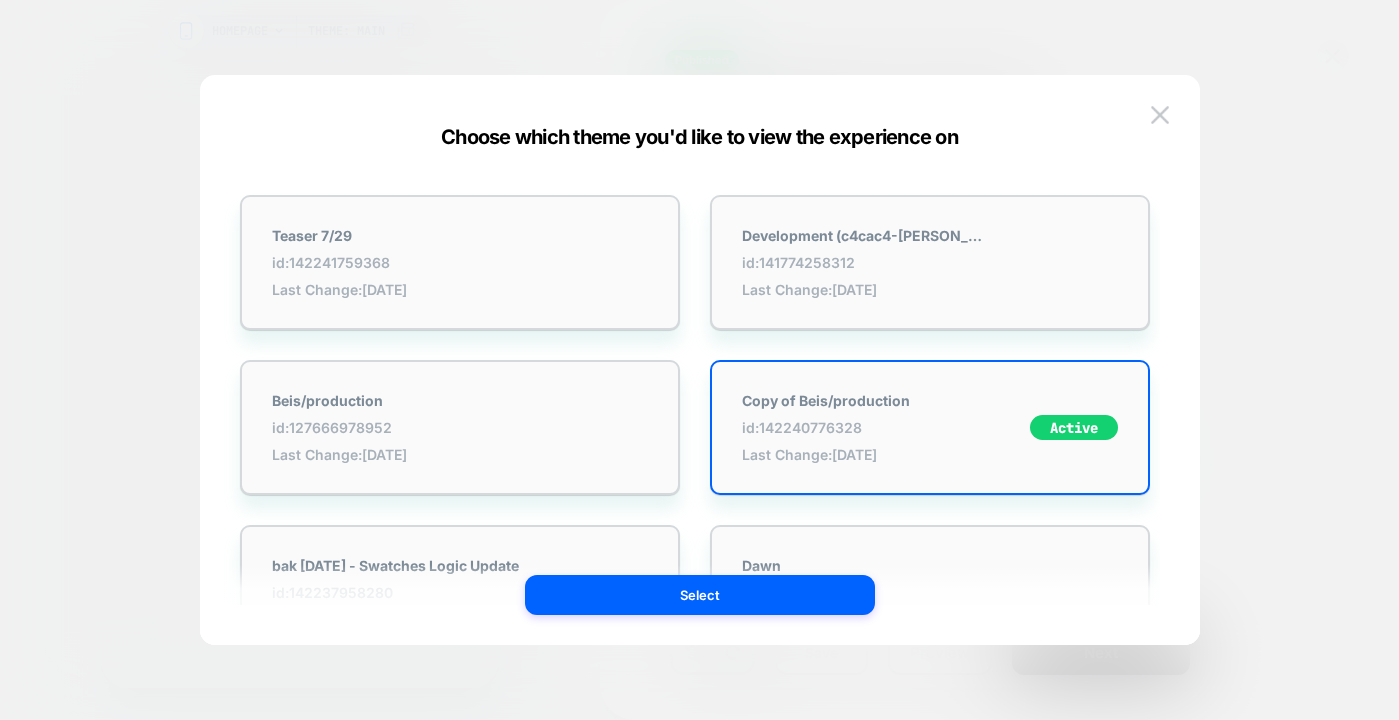 click at bounding box center (699, 360) 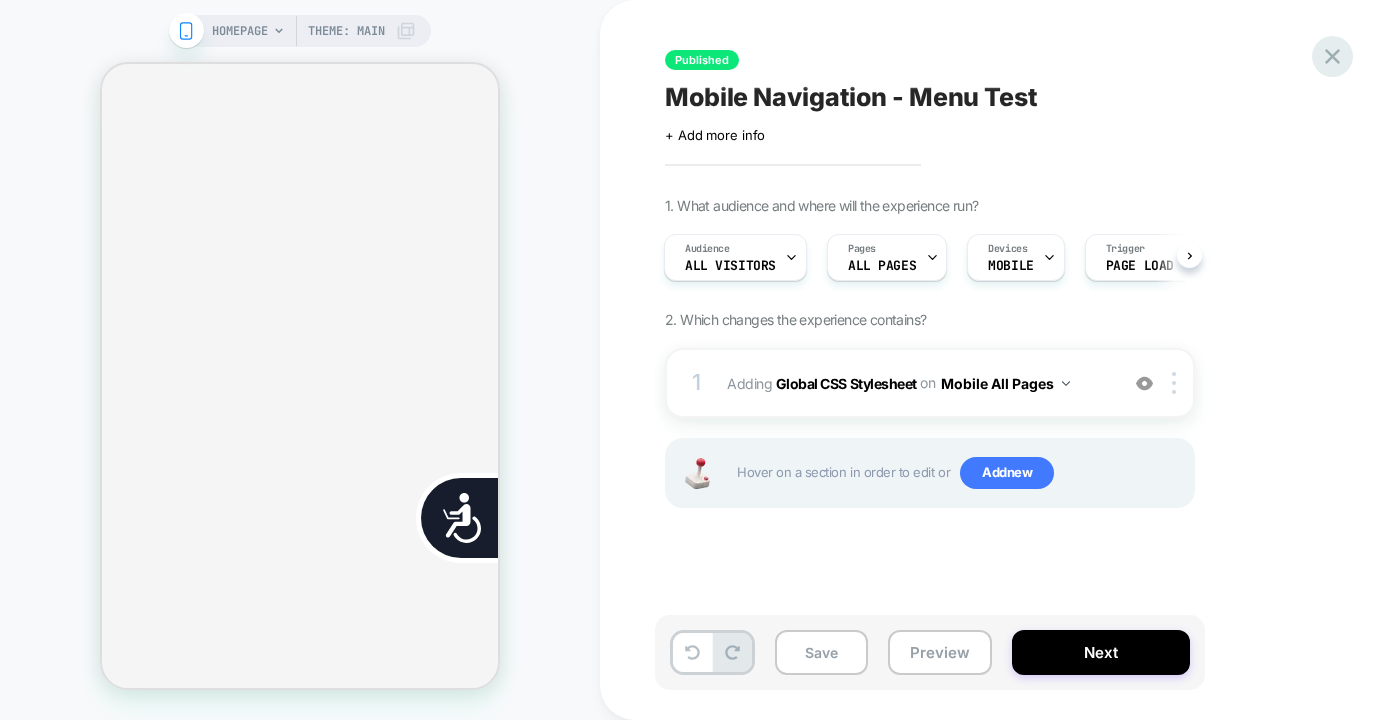 click 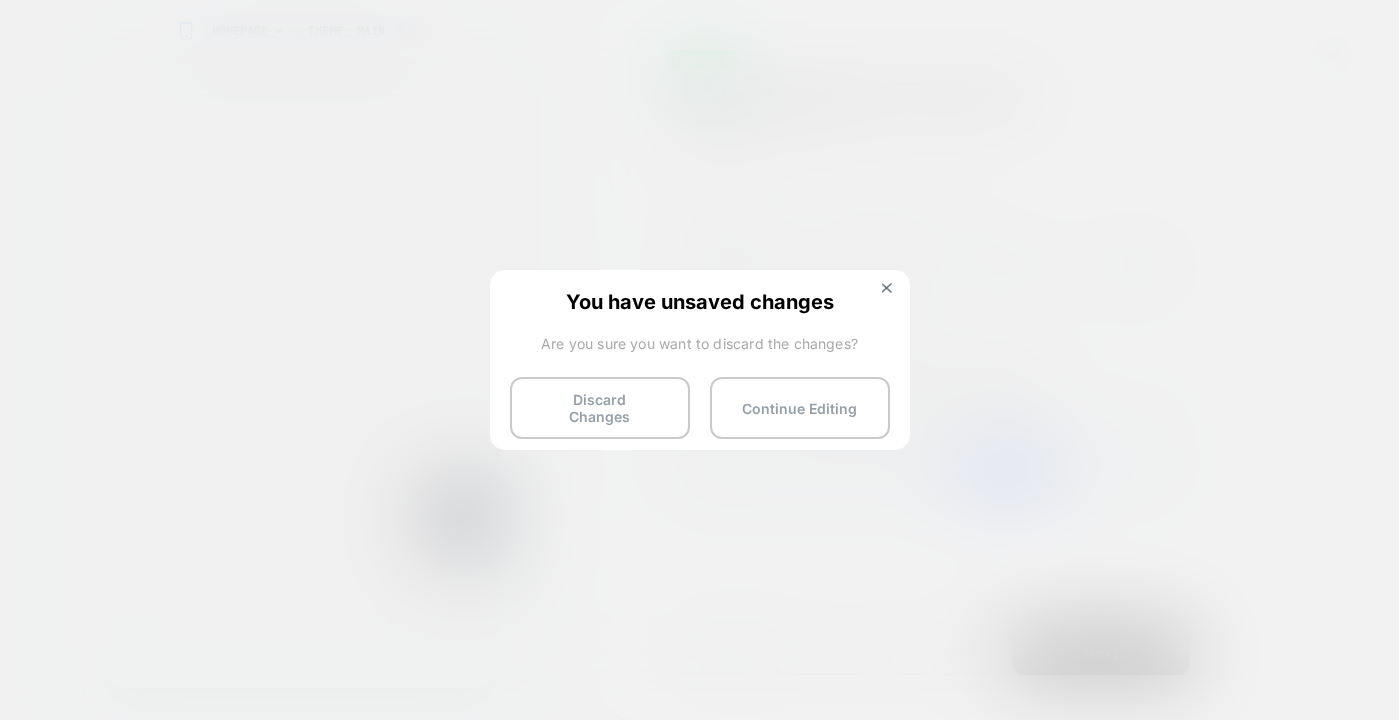 scroll, scrollTop: 0, scrollLeft: 808, axis: horizontal 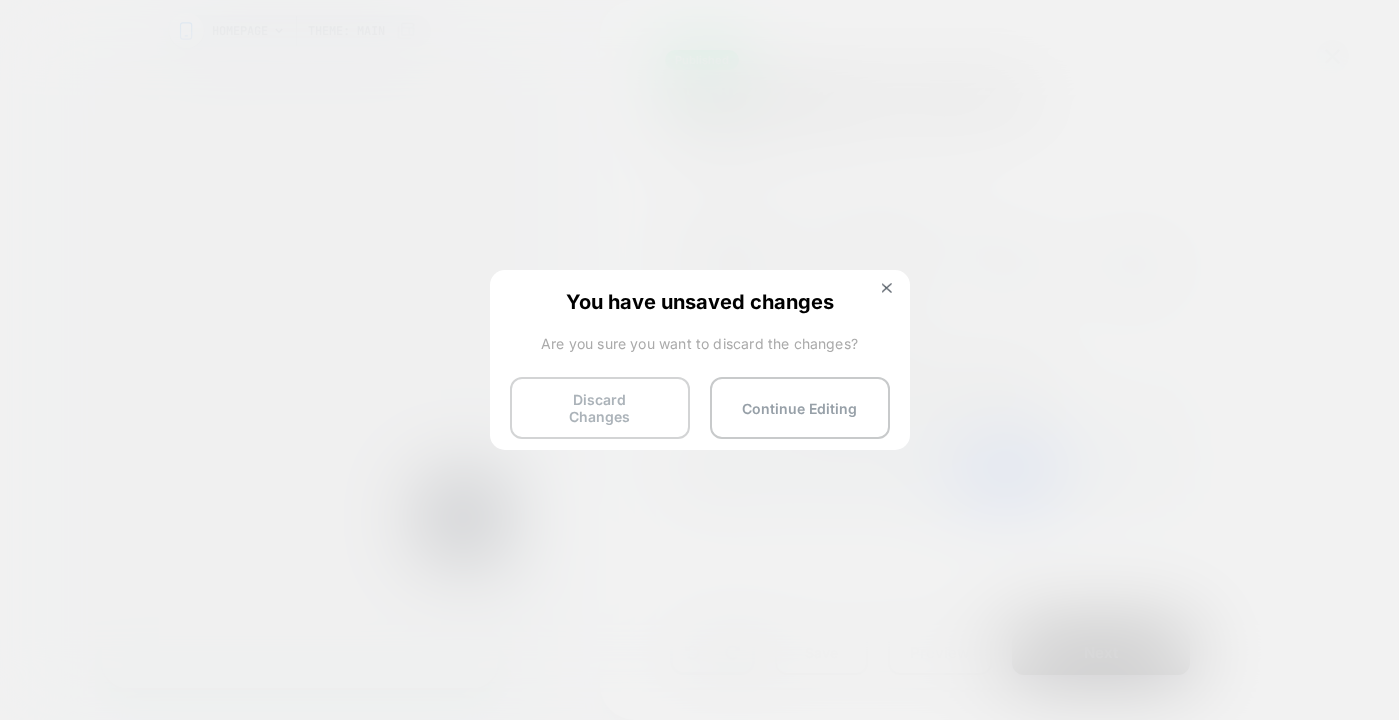 click on "Discard Changes" at bounding box center [600, 408] 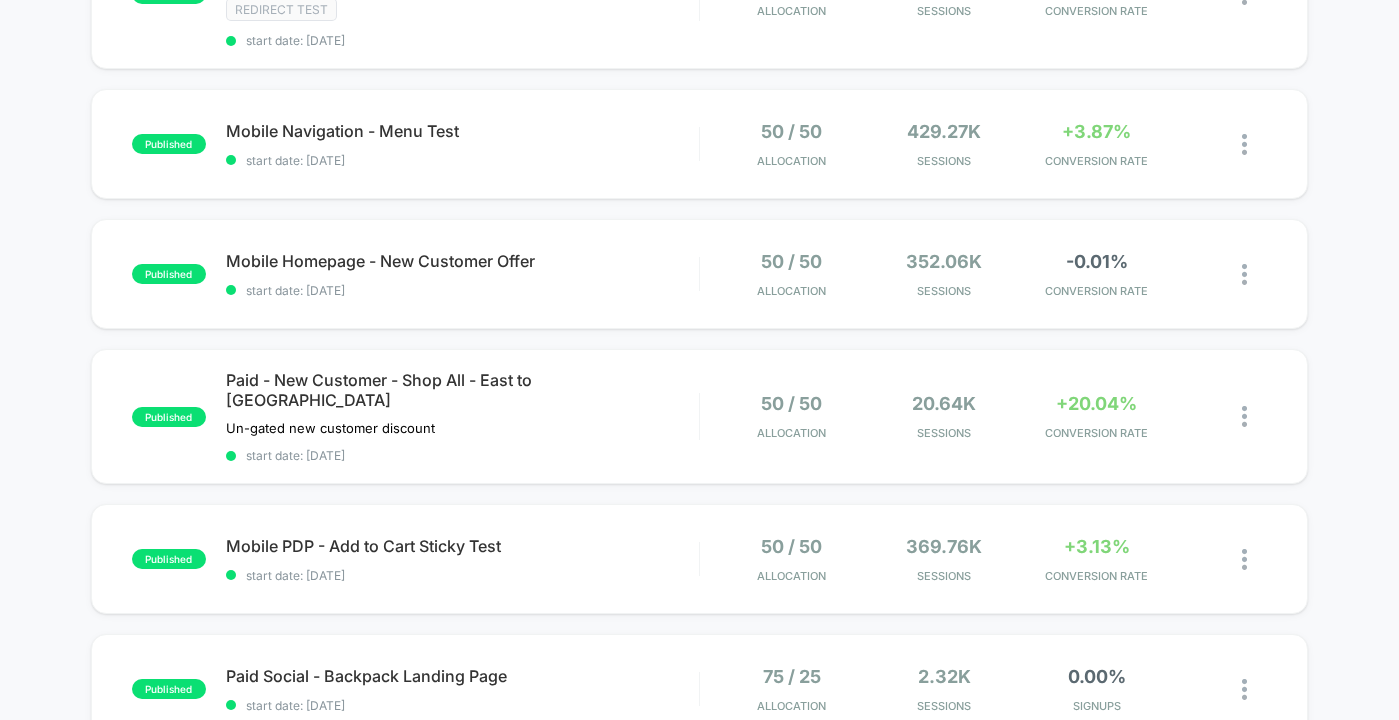 scroll, scrollTop: 435, scrollLeft: 0, axis: vertical 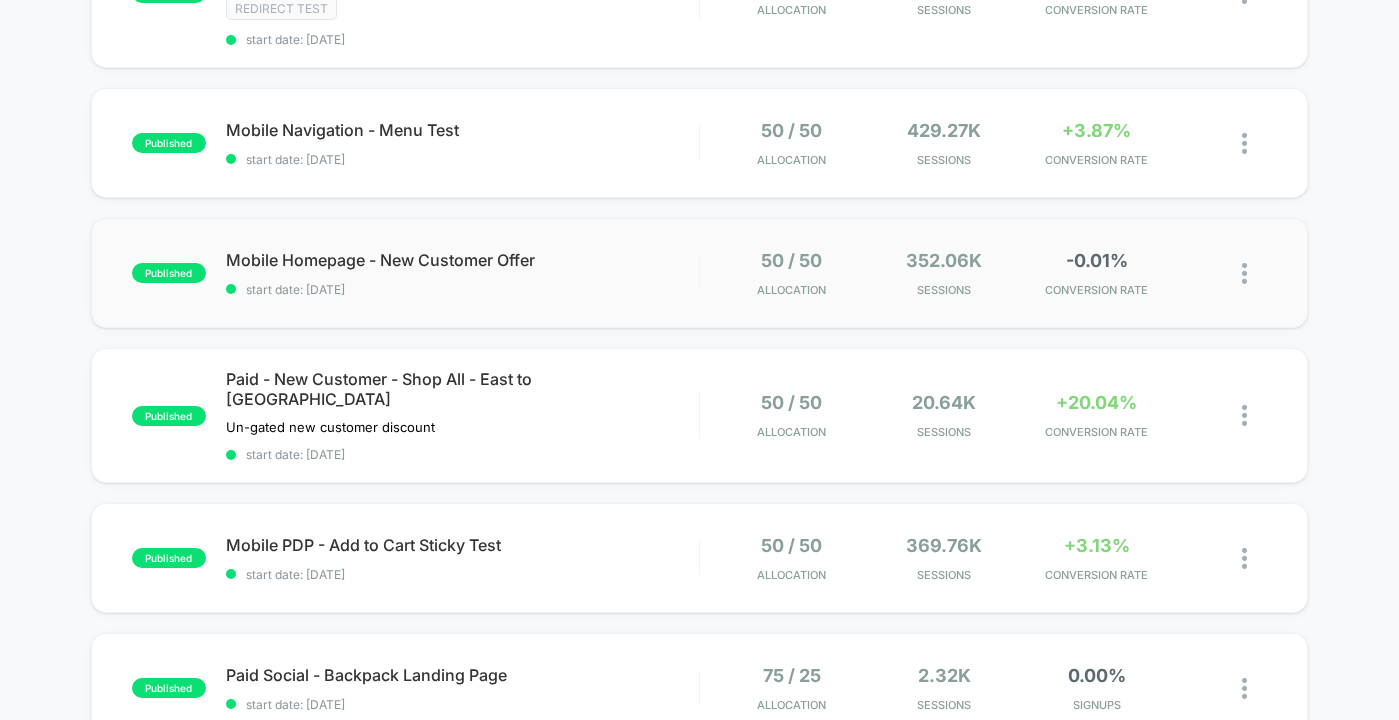 click at bounding box center (1244, 273) 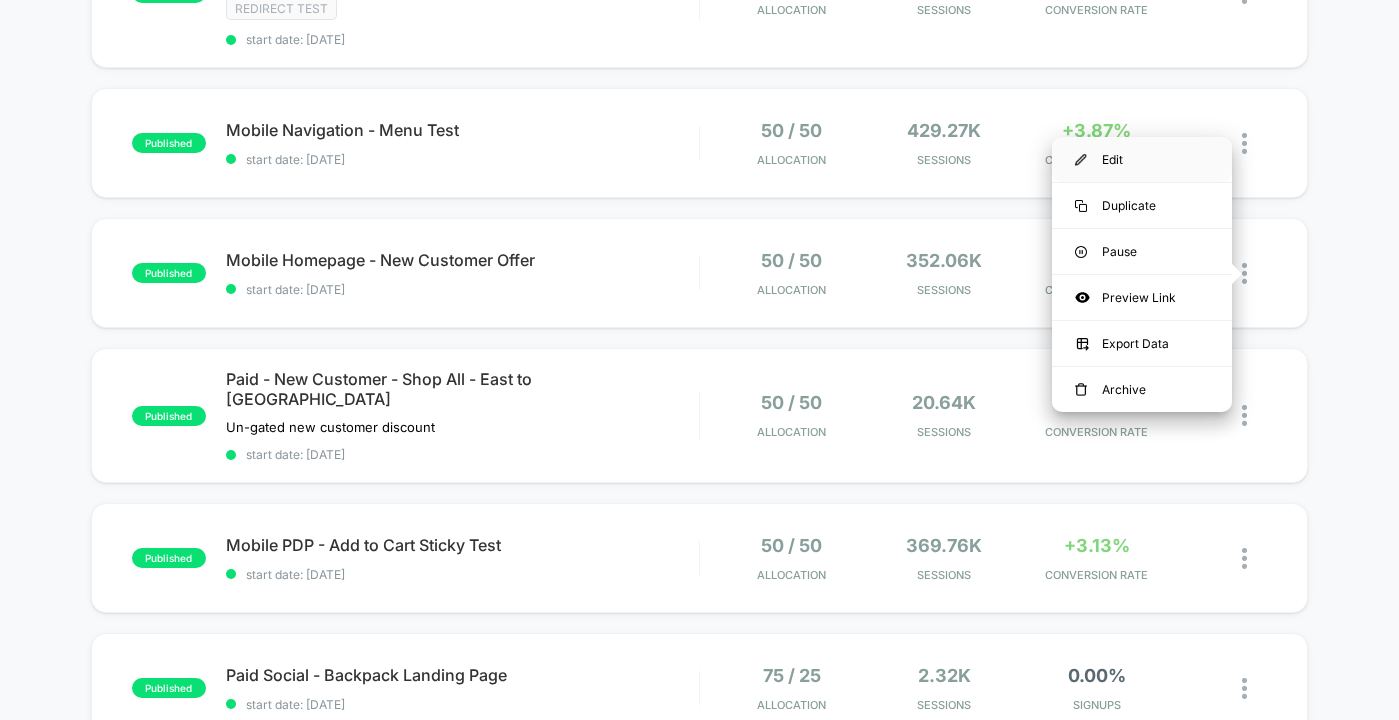 click on "Edit" at bounding box center (1142, 159) 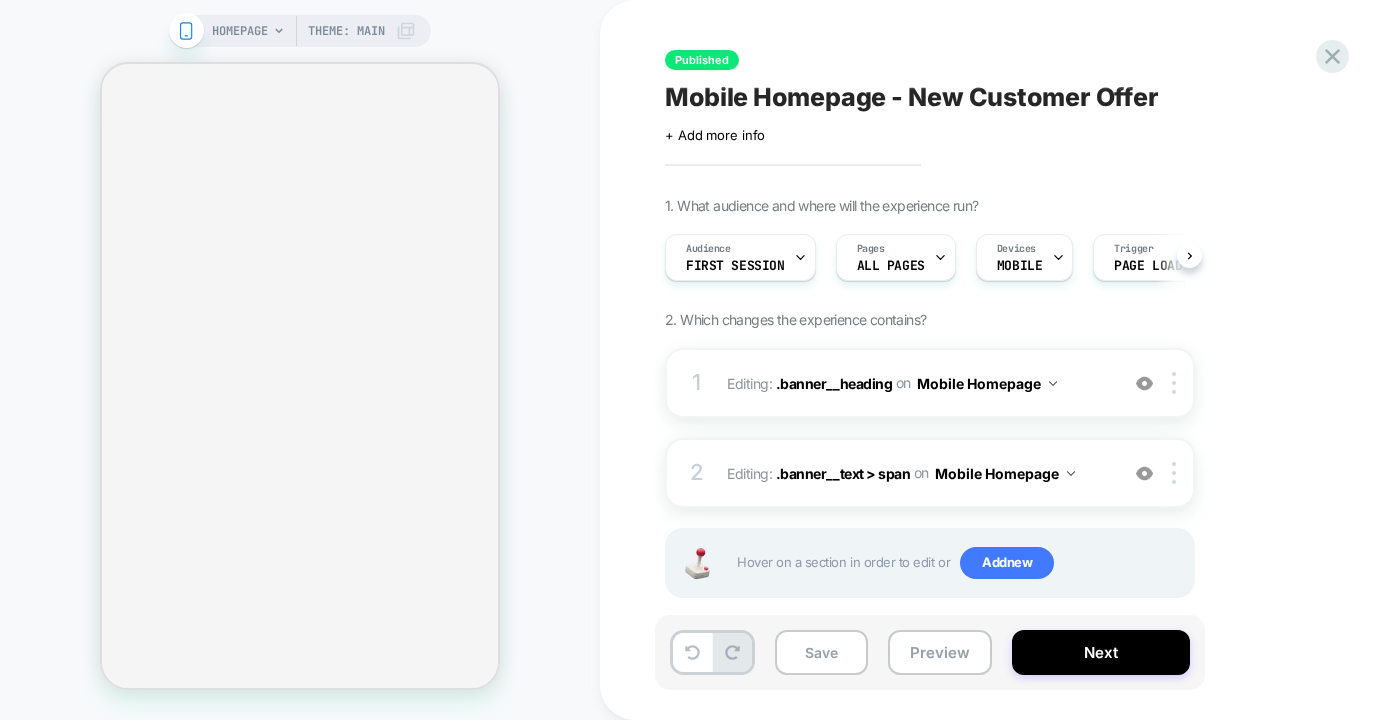 scroll, scrollTop: 123, scrollLeft: 0, axis: vertical 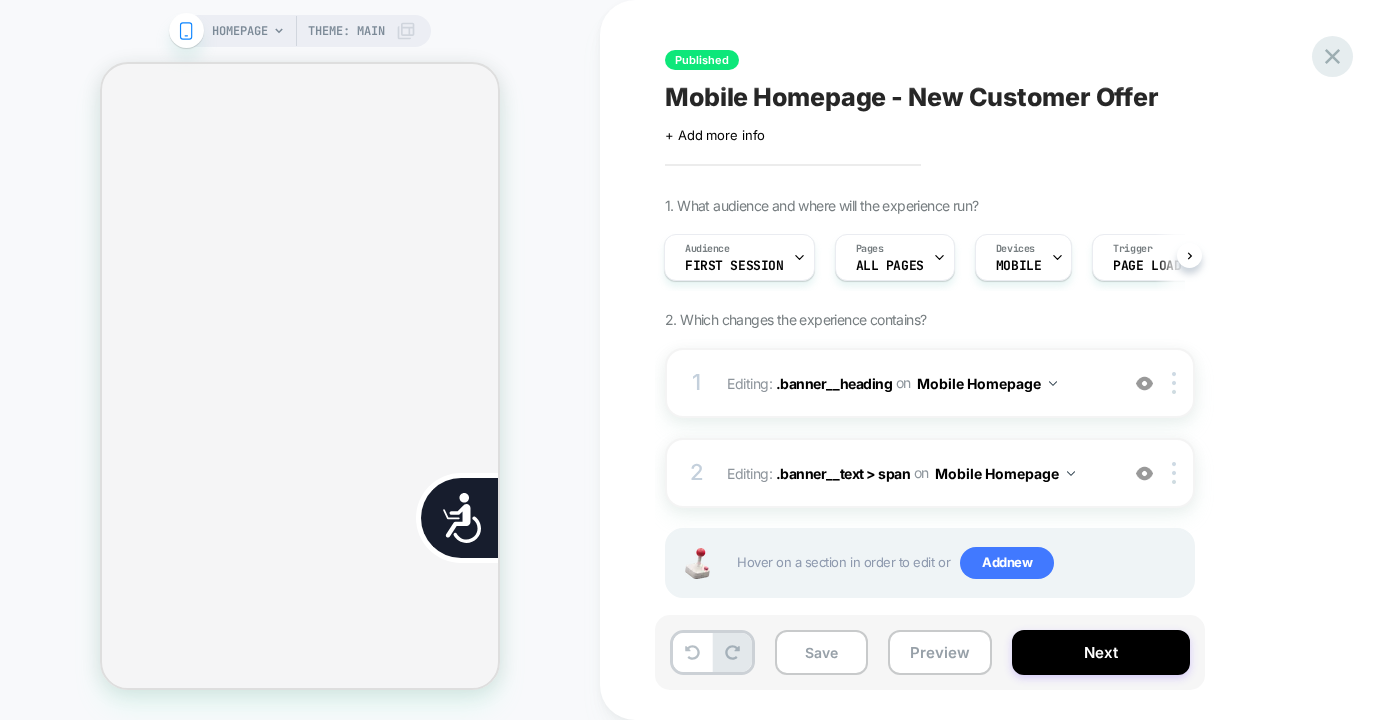 click 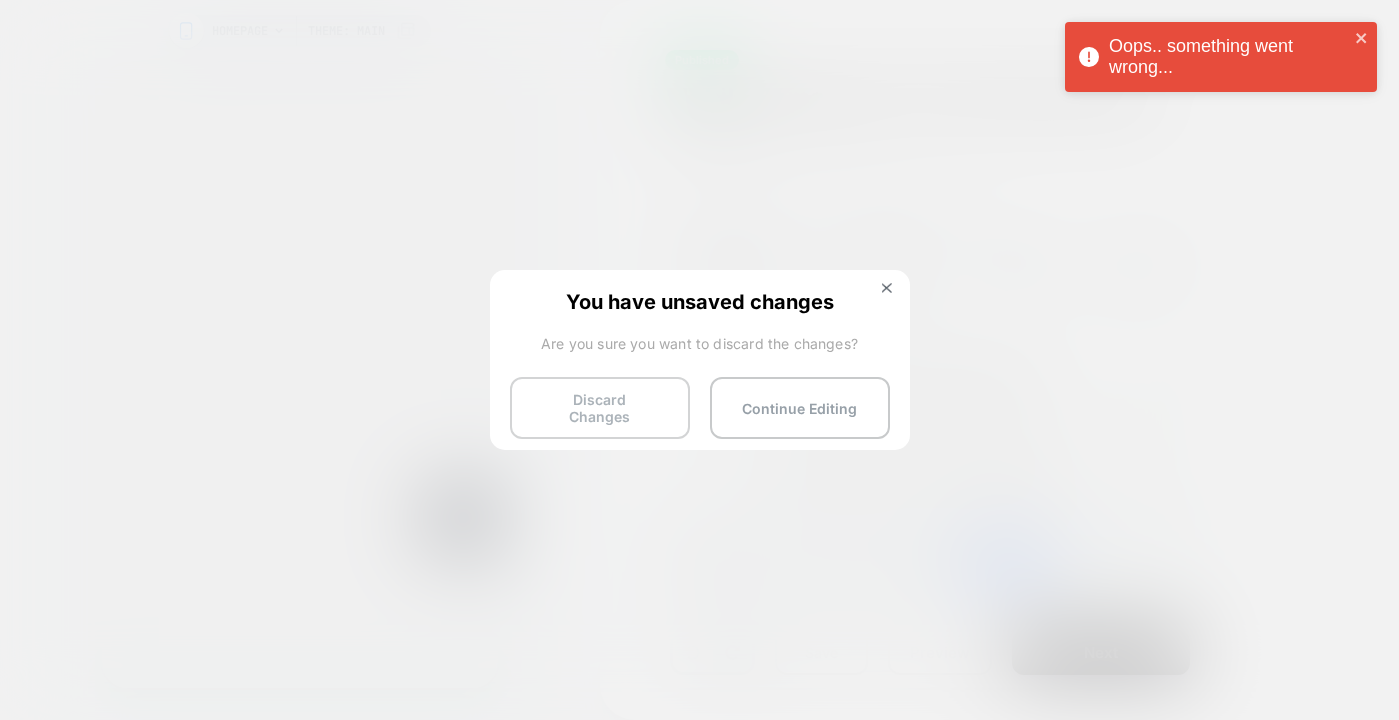 click on "Discard Changes" at bounding box center [600, 408] 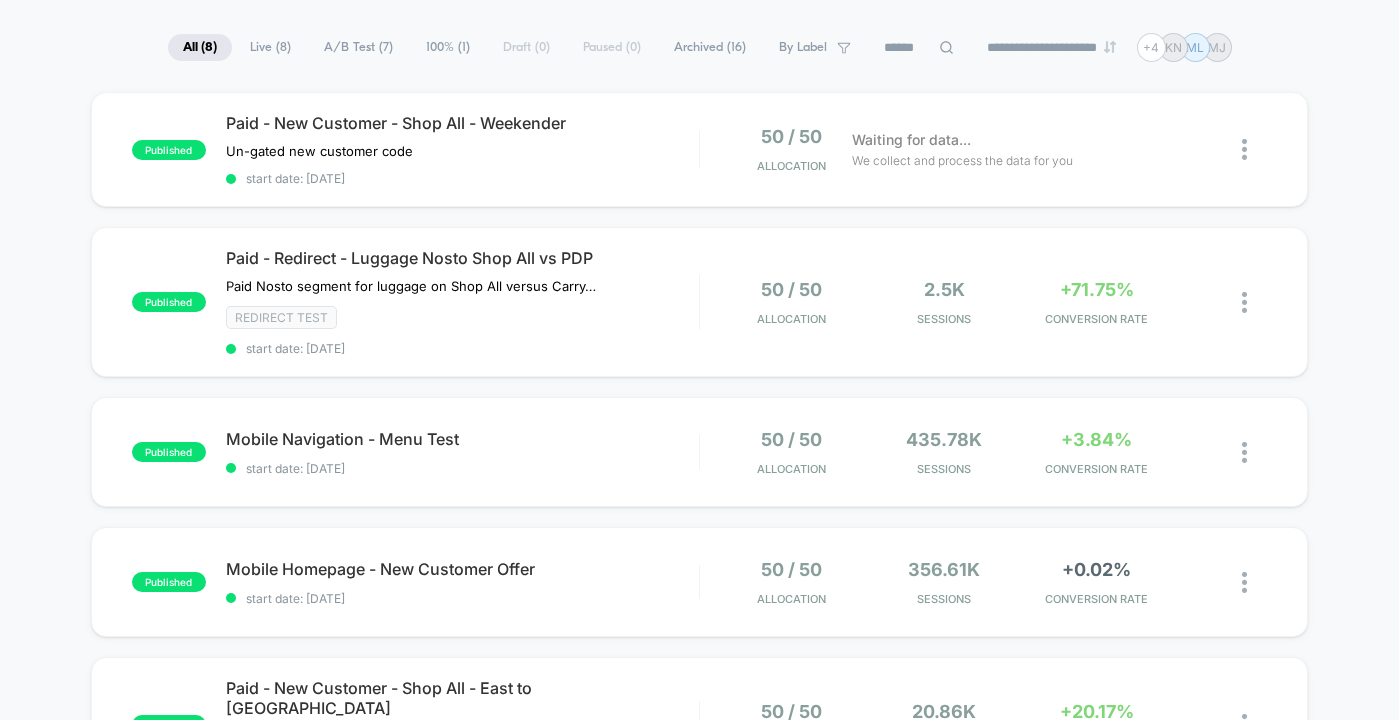scroll, scrollTop: 121, scrollLeft: 0, axis: vertical 